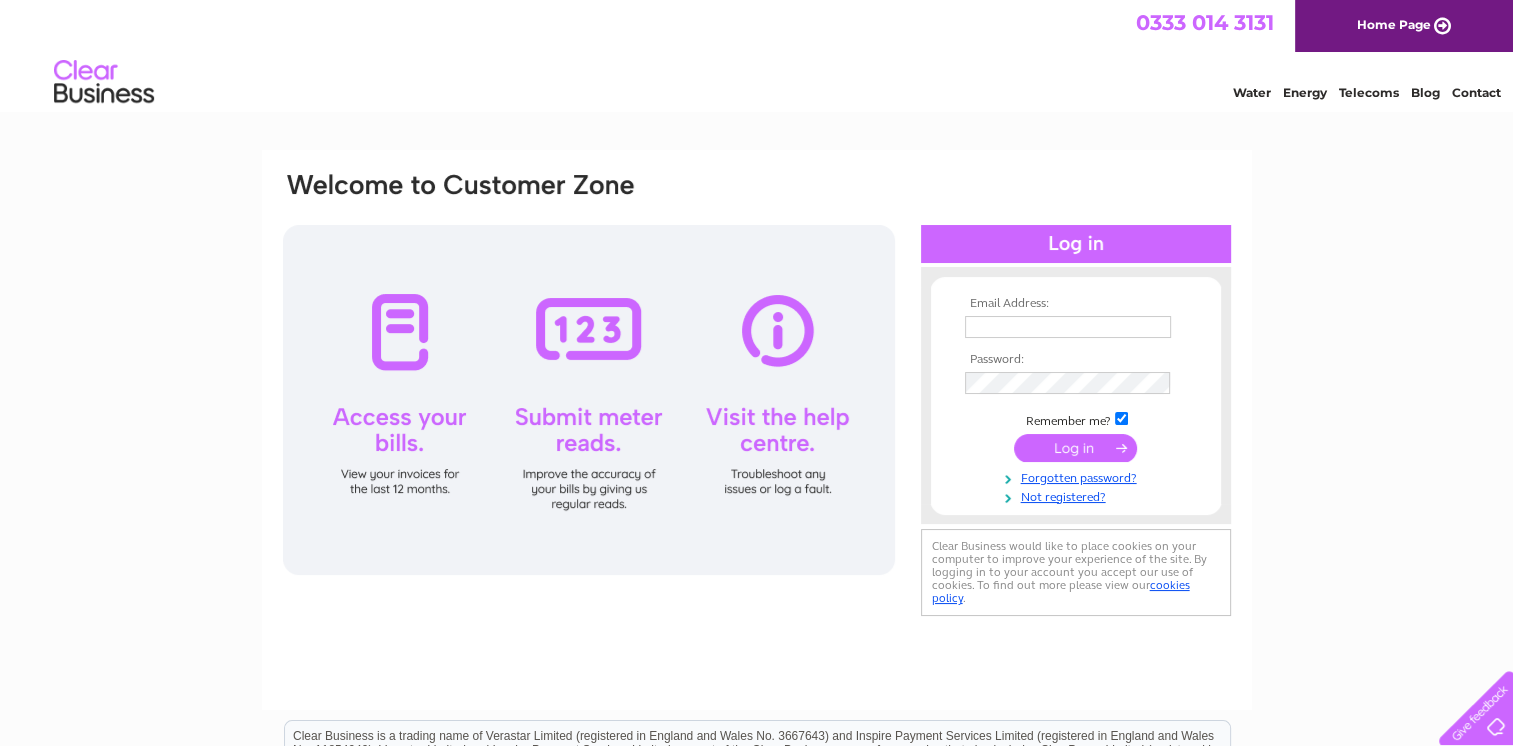 scroll, scrollTop: 0, scrollLeft: 0, axis: both 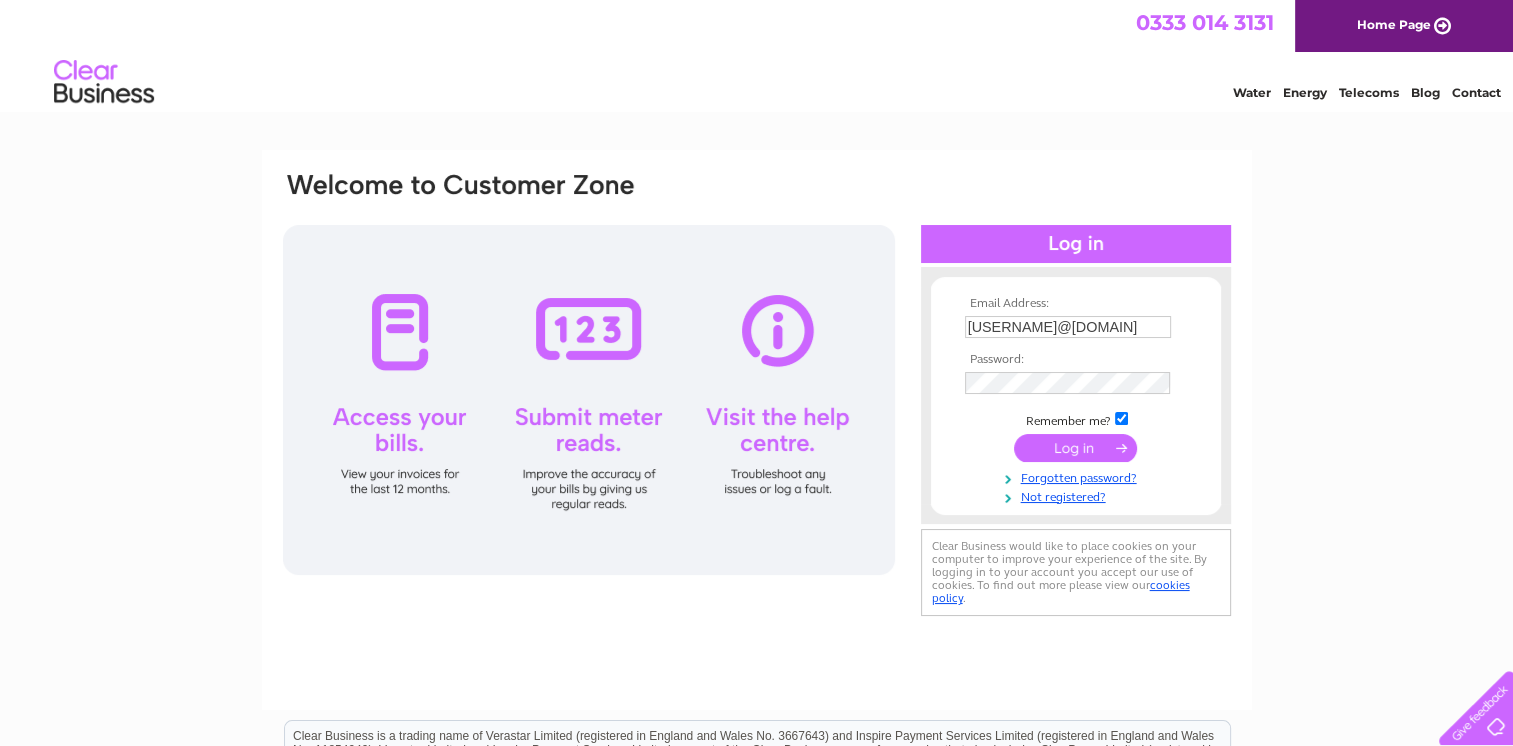 click at bounding box center (1075, 448) 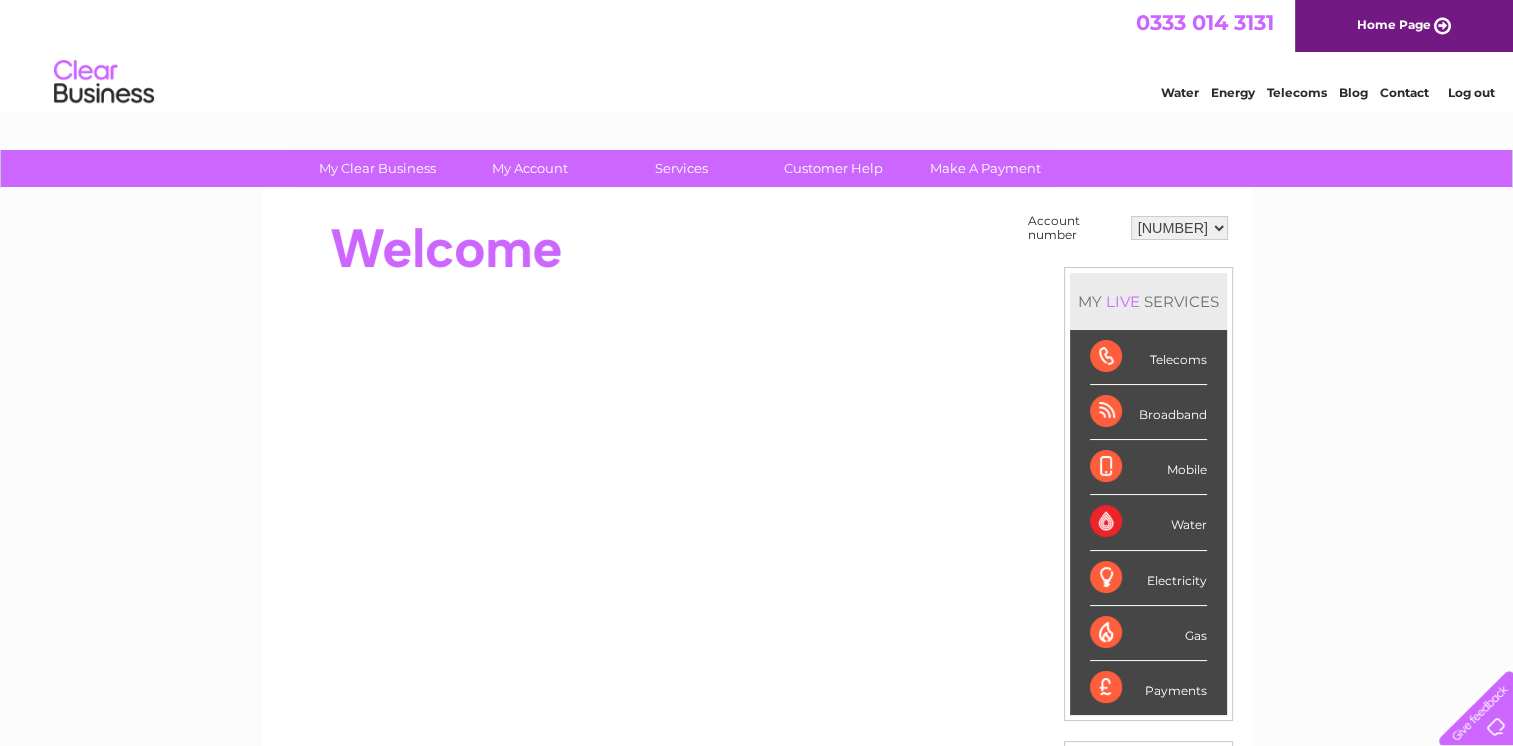 scroll, scrollTop: 0, scrollLeft: 0, axis: both 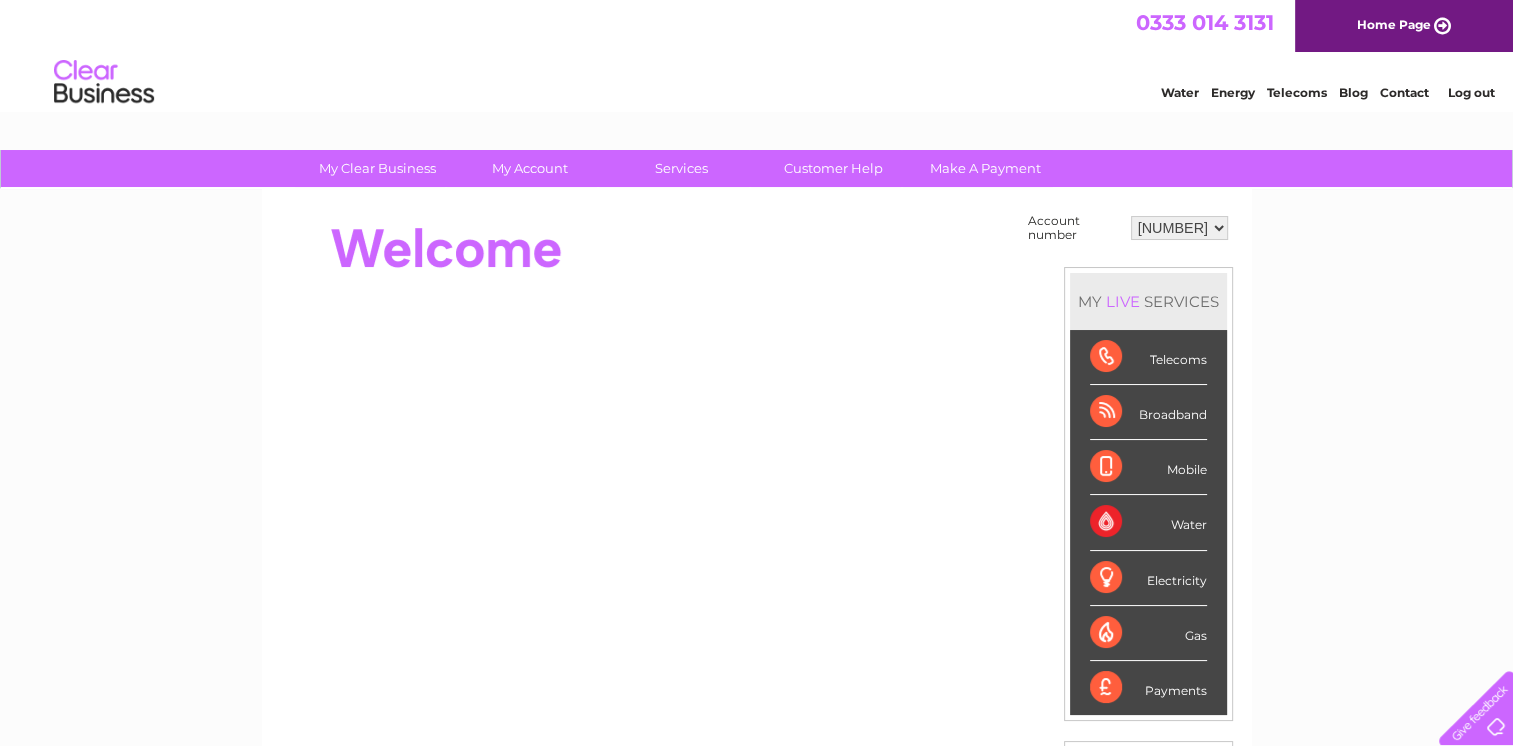 click on "[NUMBER]
[NUMBER]" at bounding box center [1179, 228] 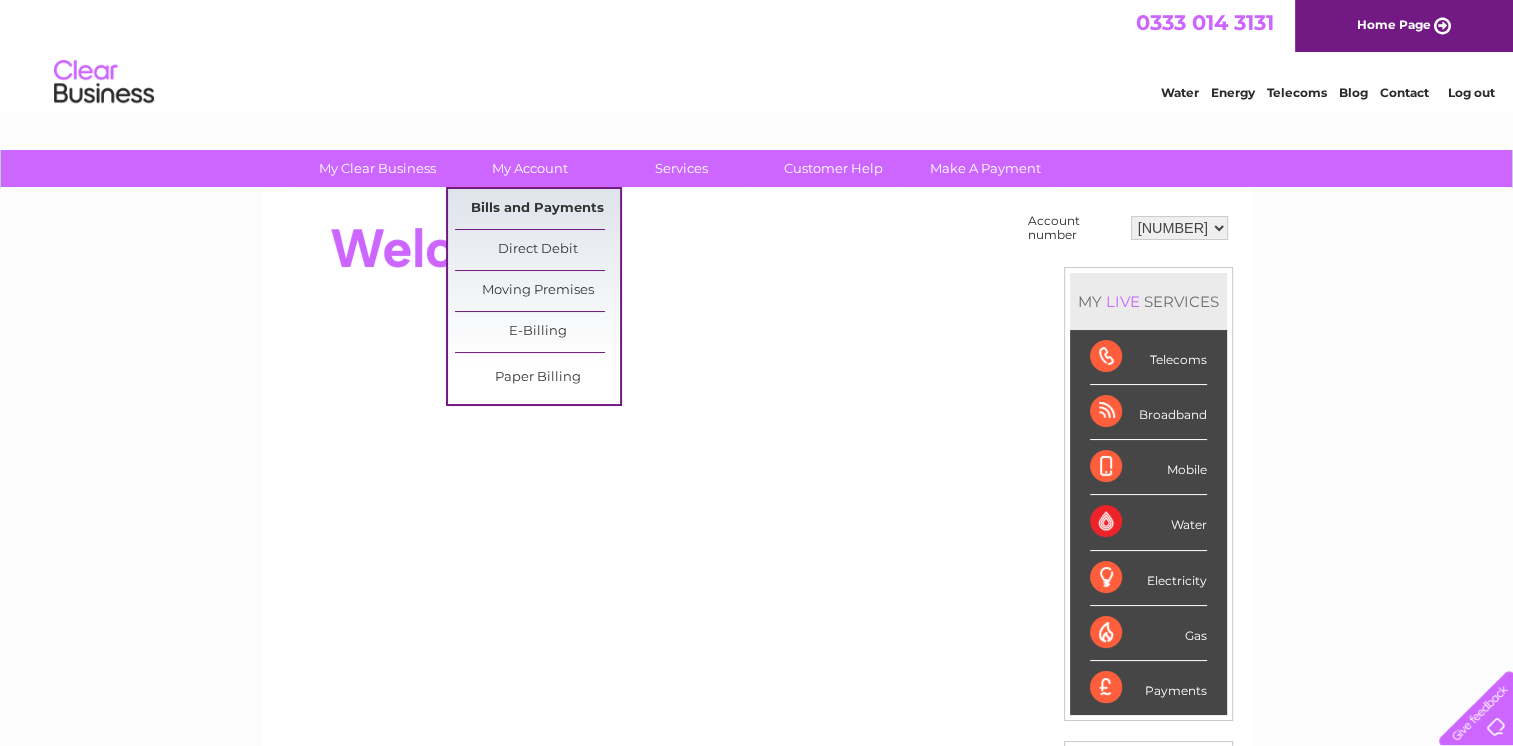 click on "Bills and Payments" at bounding box center (537, 209) 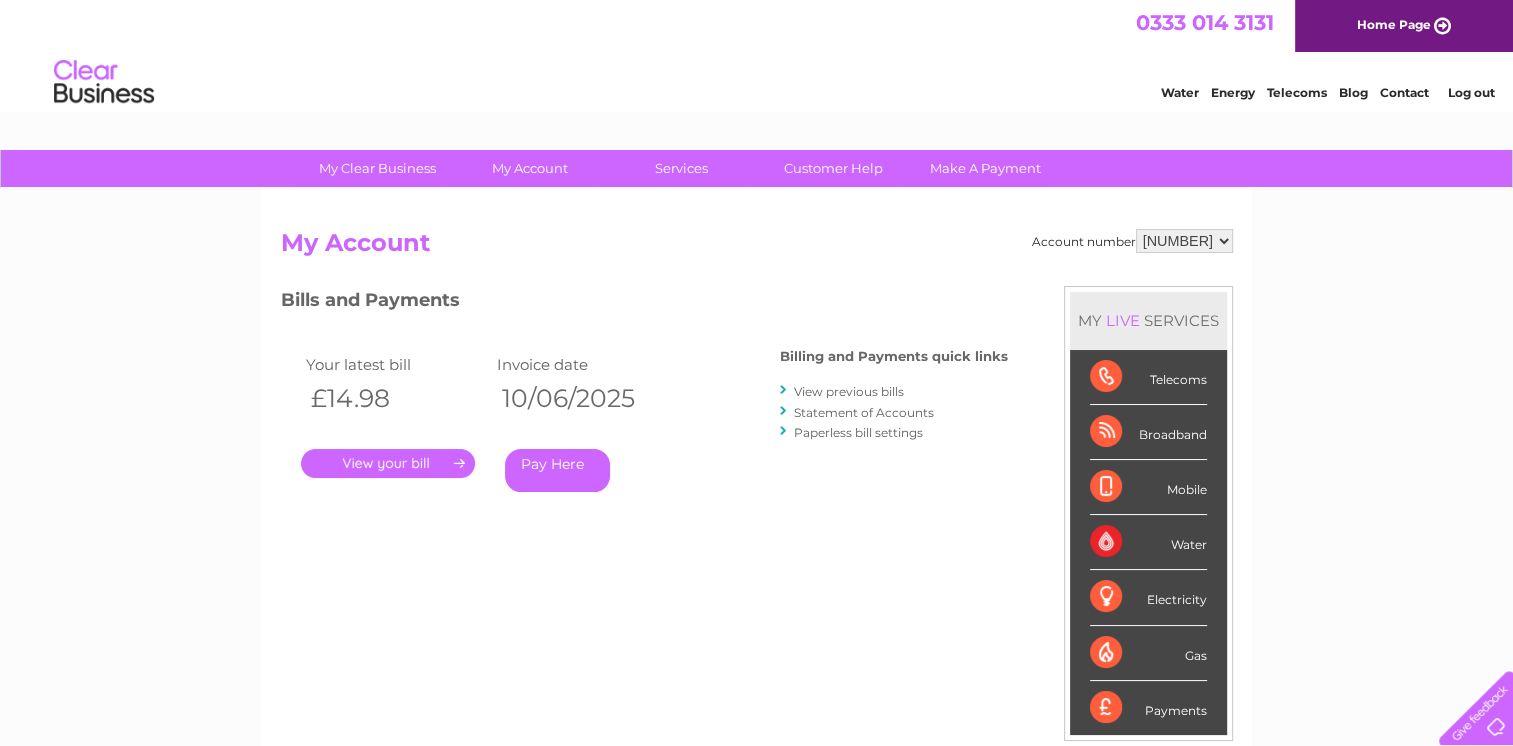 scroll, scrollTop: 0, scrollLeft: 0, axis: both 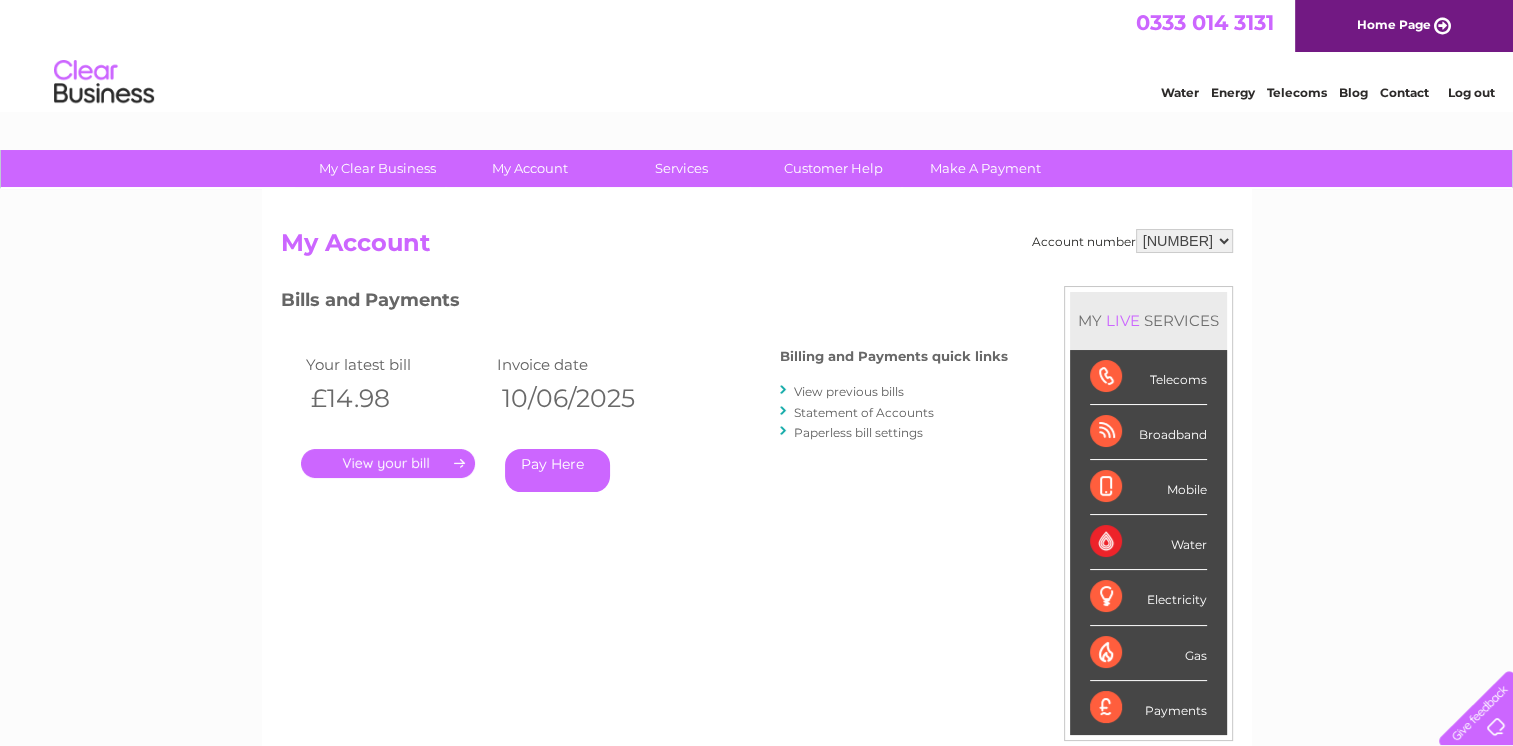 click on "Statement of Accounts" at bounding box center (864, 412) 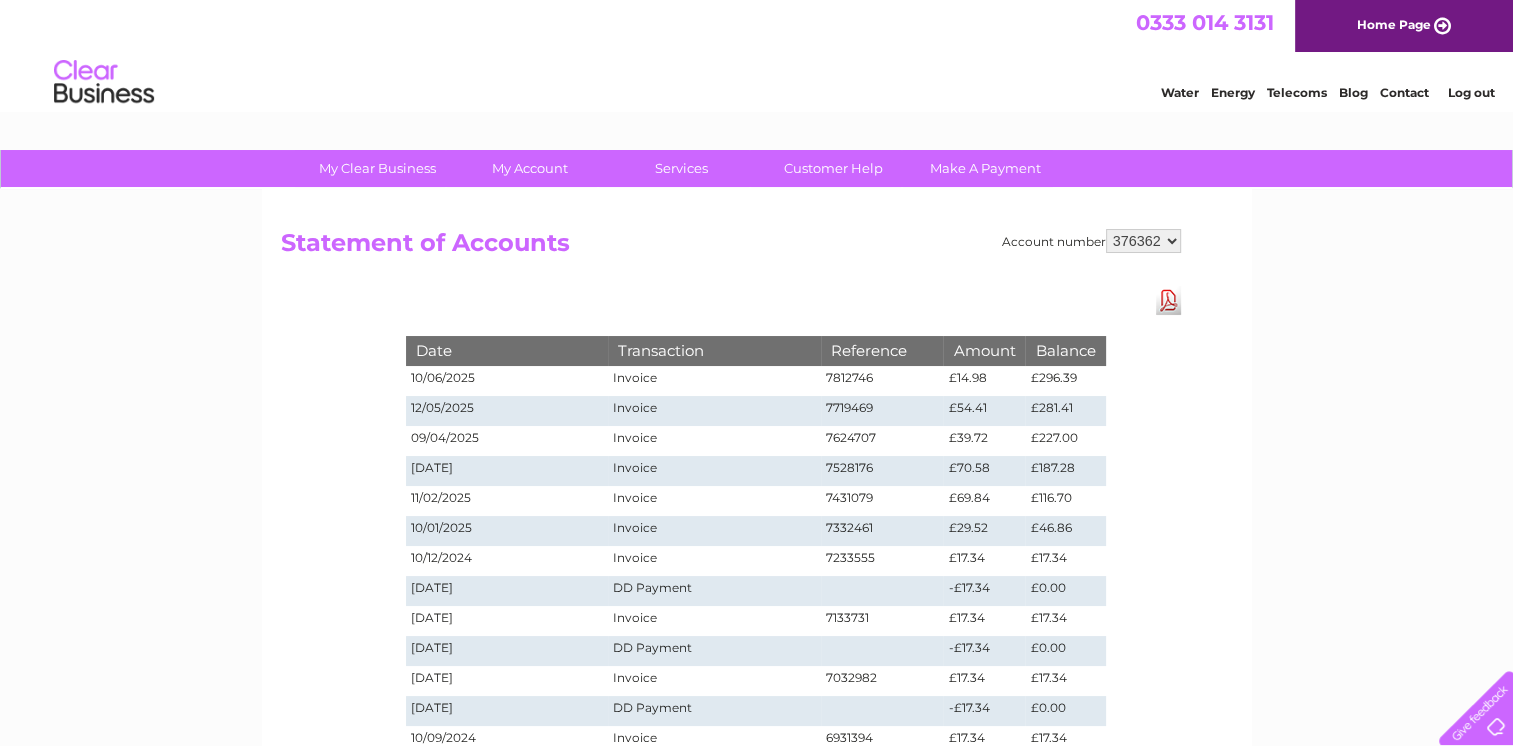 scroll, scrollTop: 0, scrollLeft: 0, axis: both 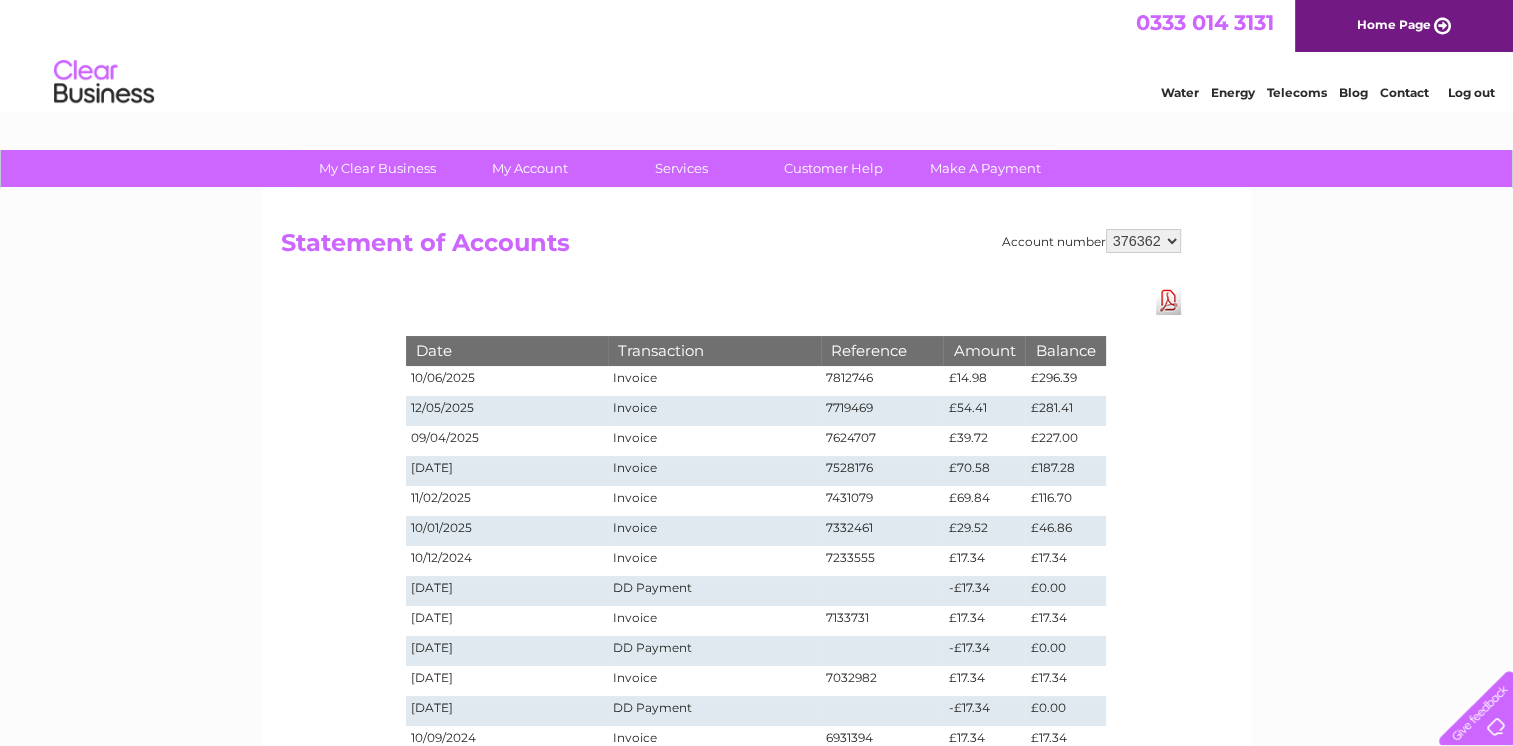 click on "[NUMBER]
[NUMBER]" at bounding box center (1143, 241) 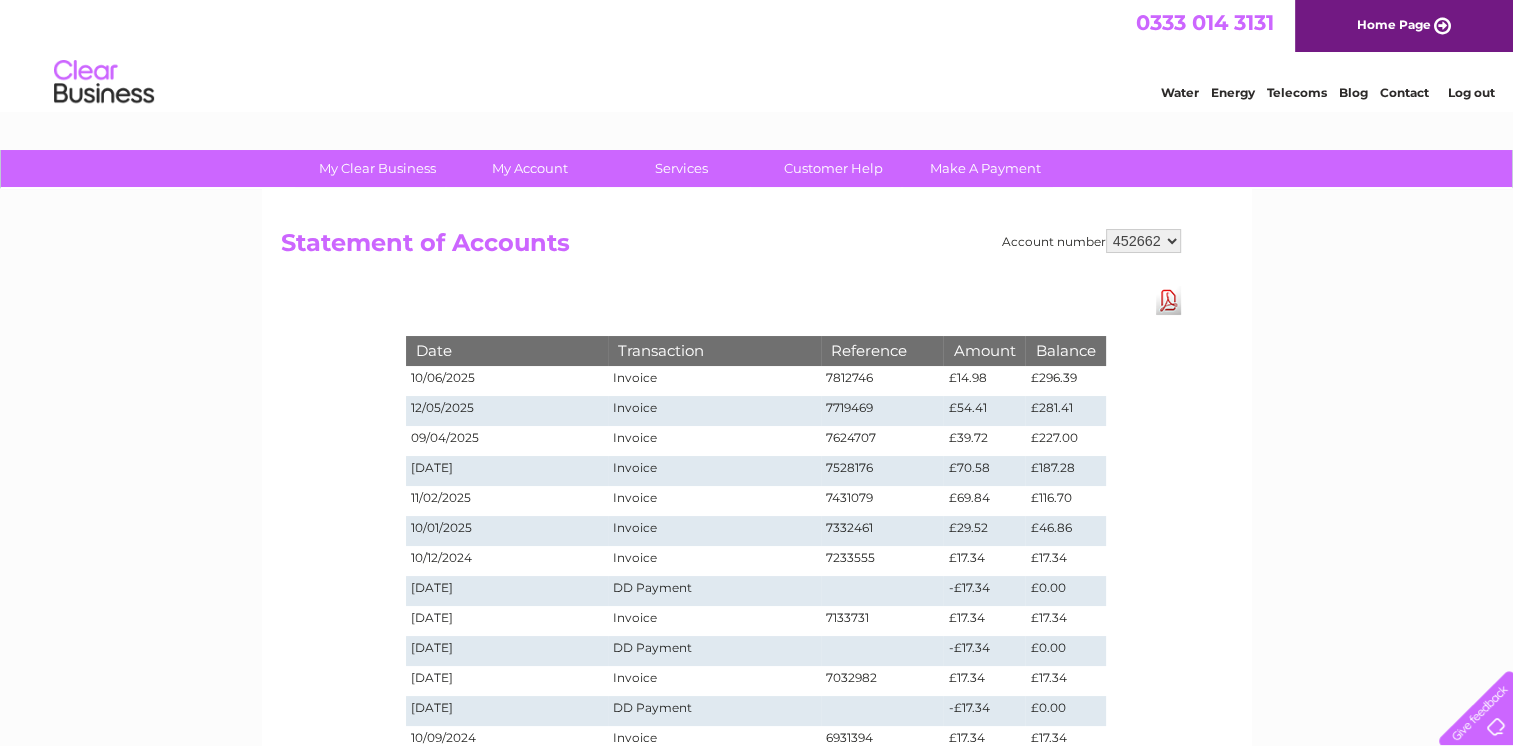 click on "[NUMBER]
[NUMBER]" at bounding box center [1143, 241] 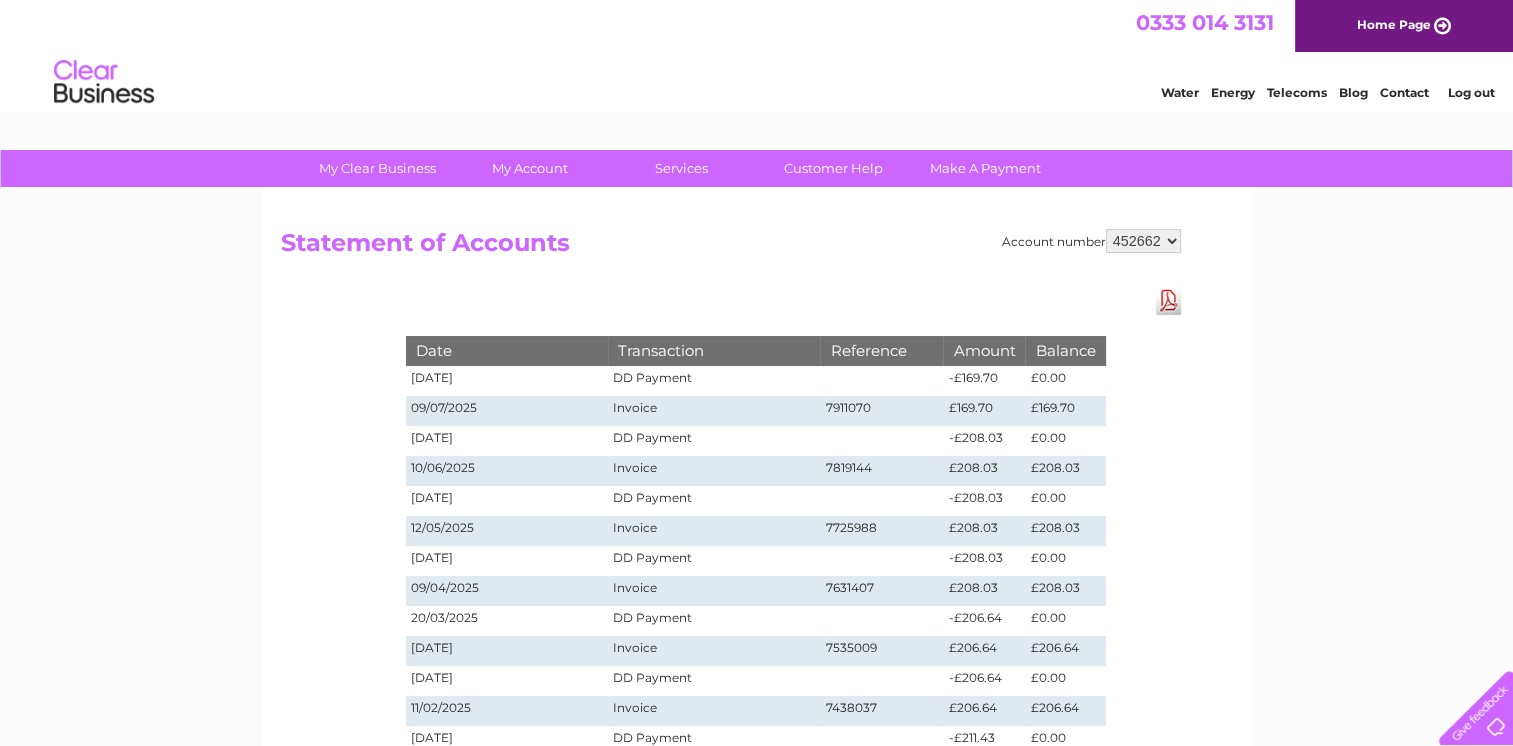 scroll, scrollTop: 0, scrollLeft: 0, axis: both 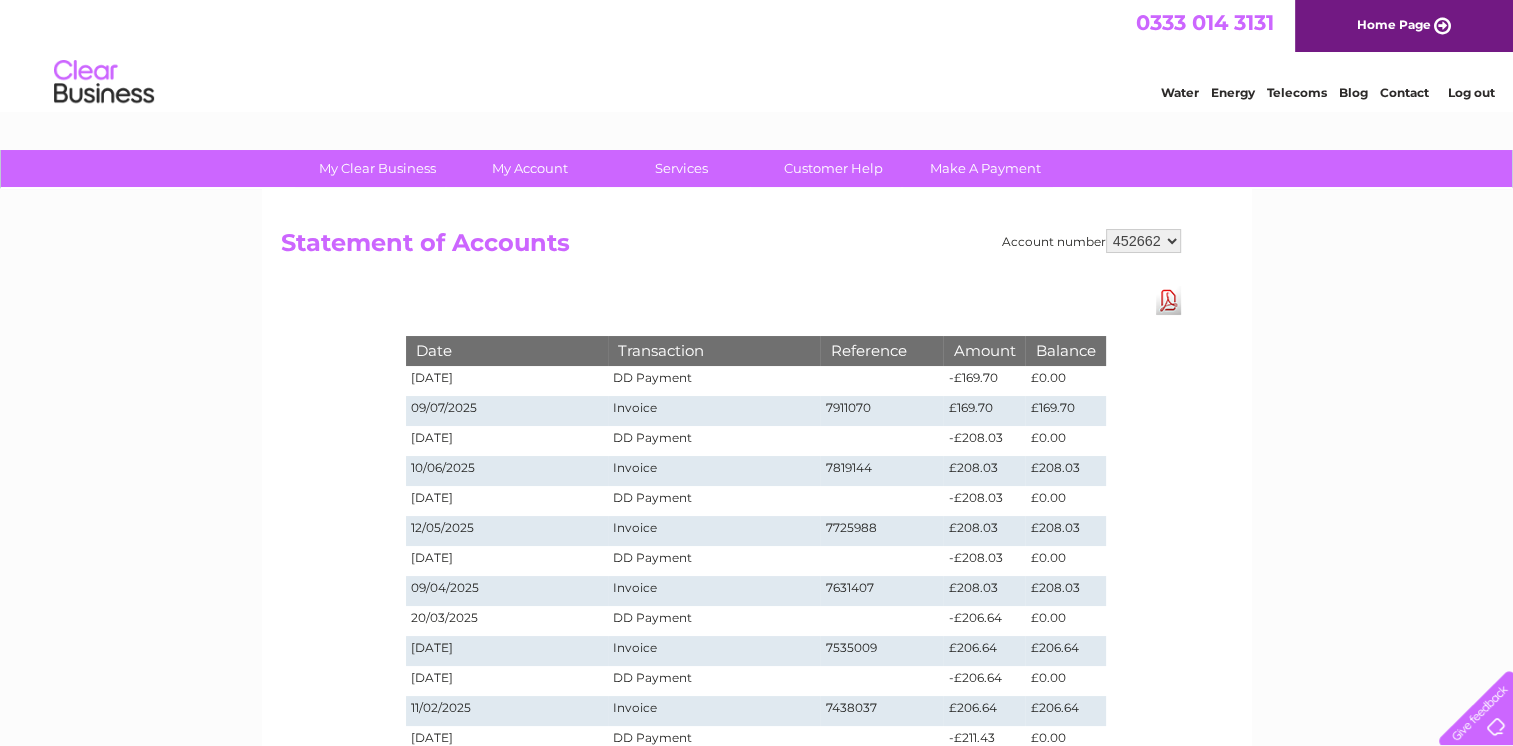 click on "Invoice" at bounding box center [714, 411] 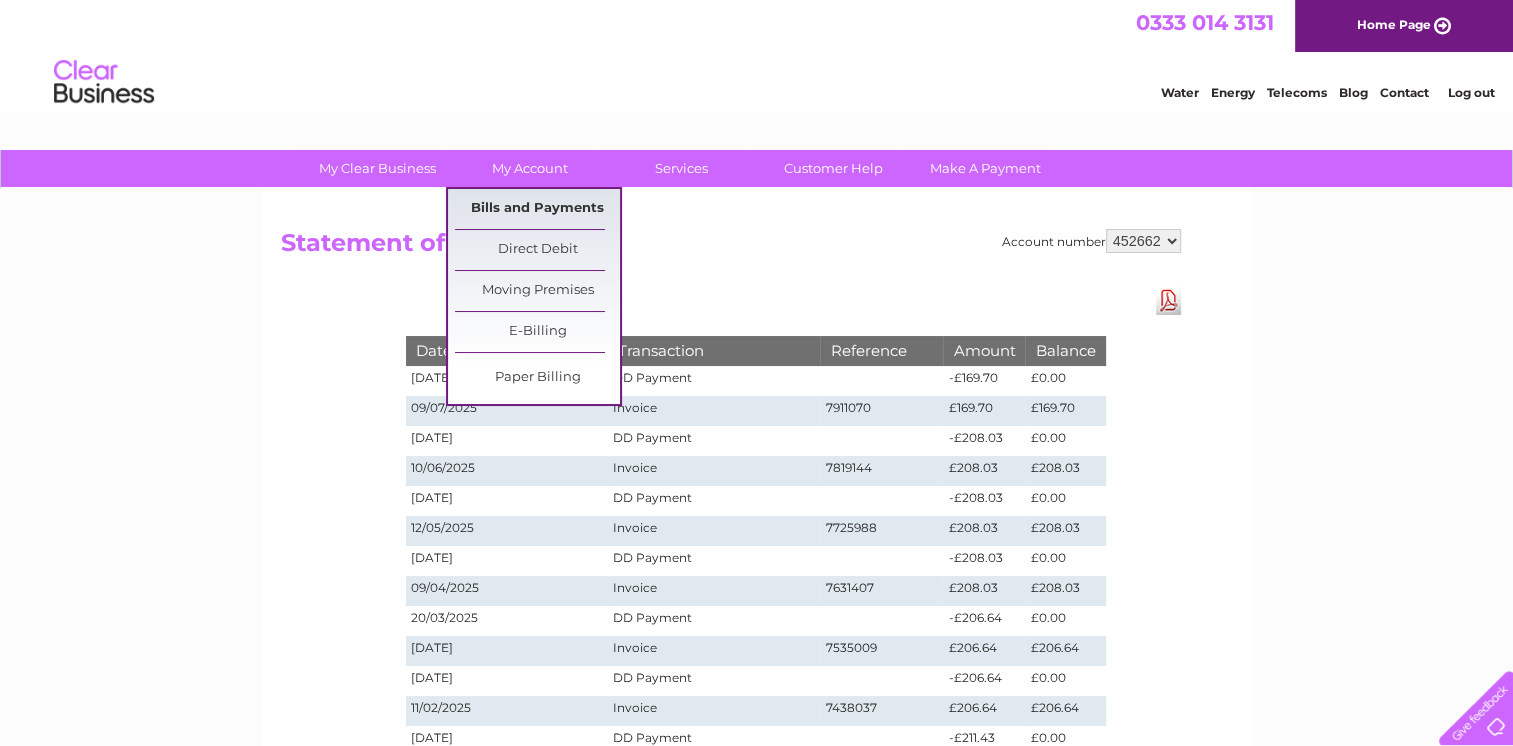 click on "Bills and Payments" at bounding box center [537, 209] 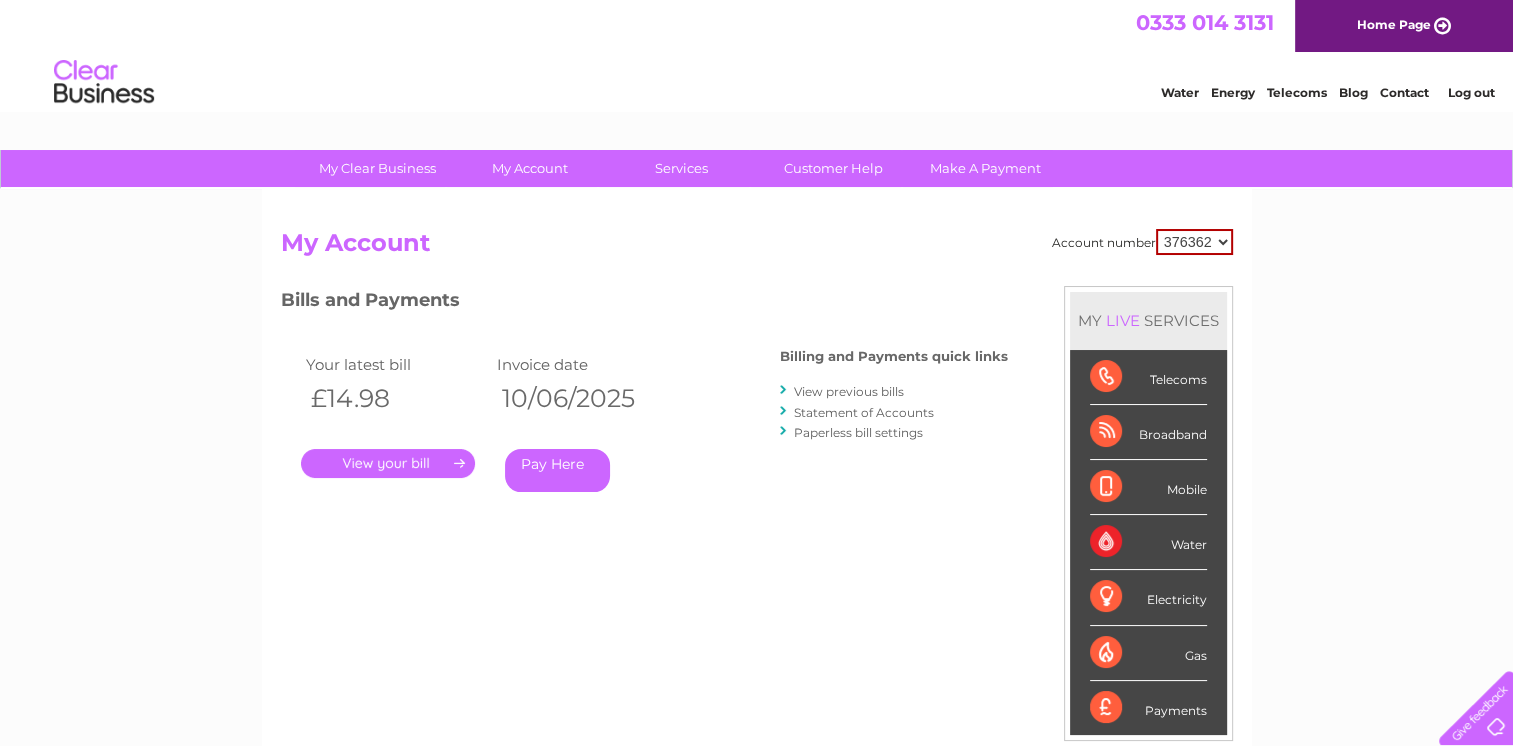 scroll, scrollTop: 0, scrollLeft: 0, axis: both 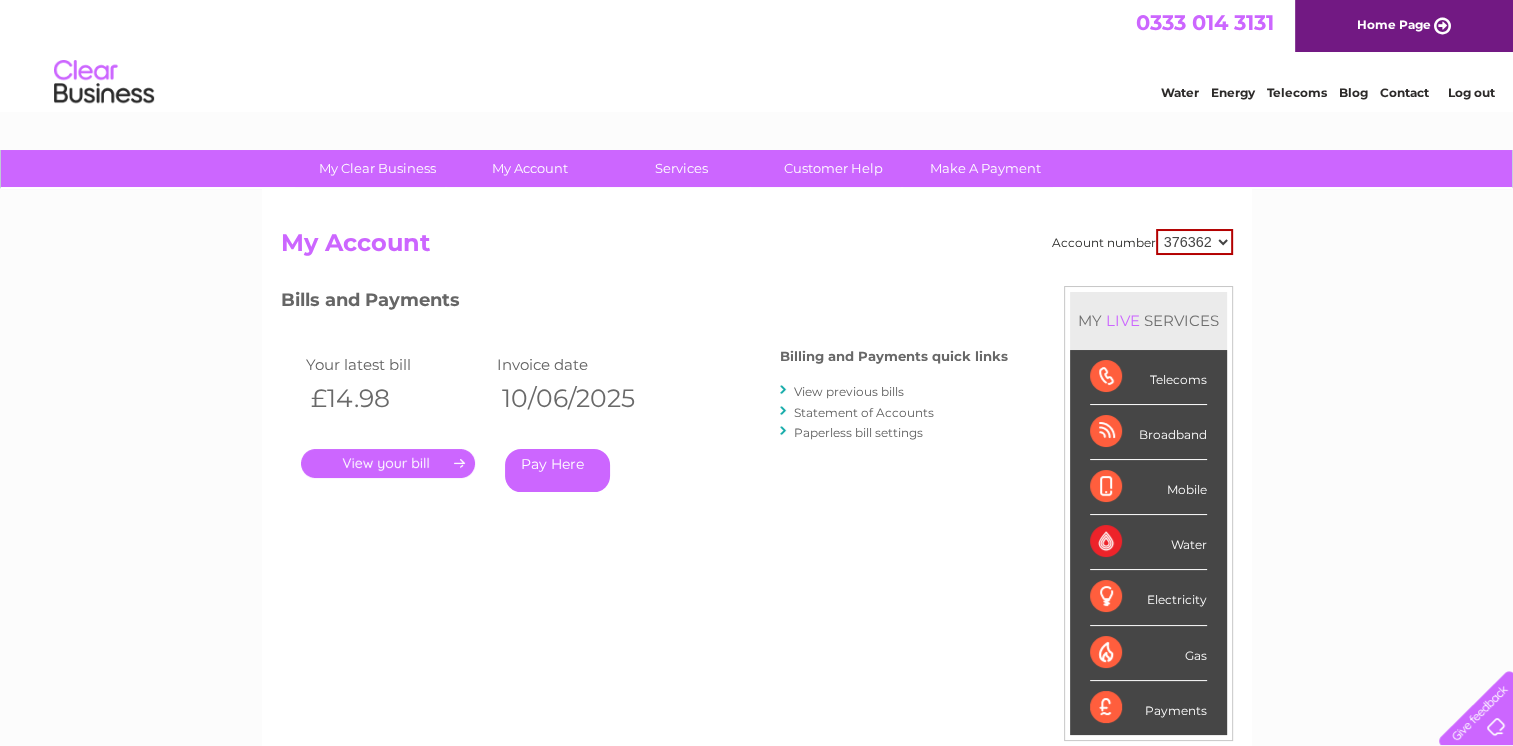 click on "376362
452662" at bounding box center [1194, 242] 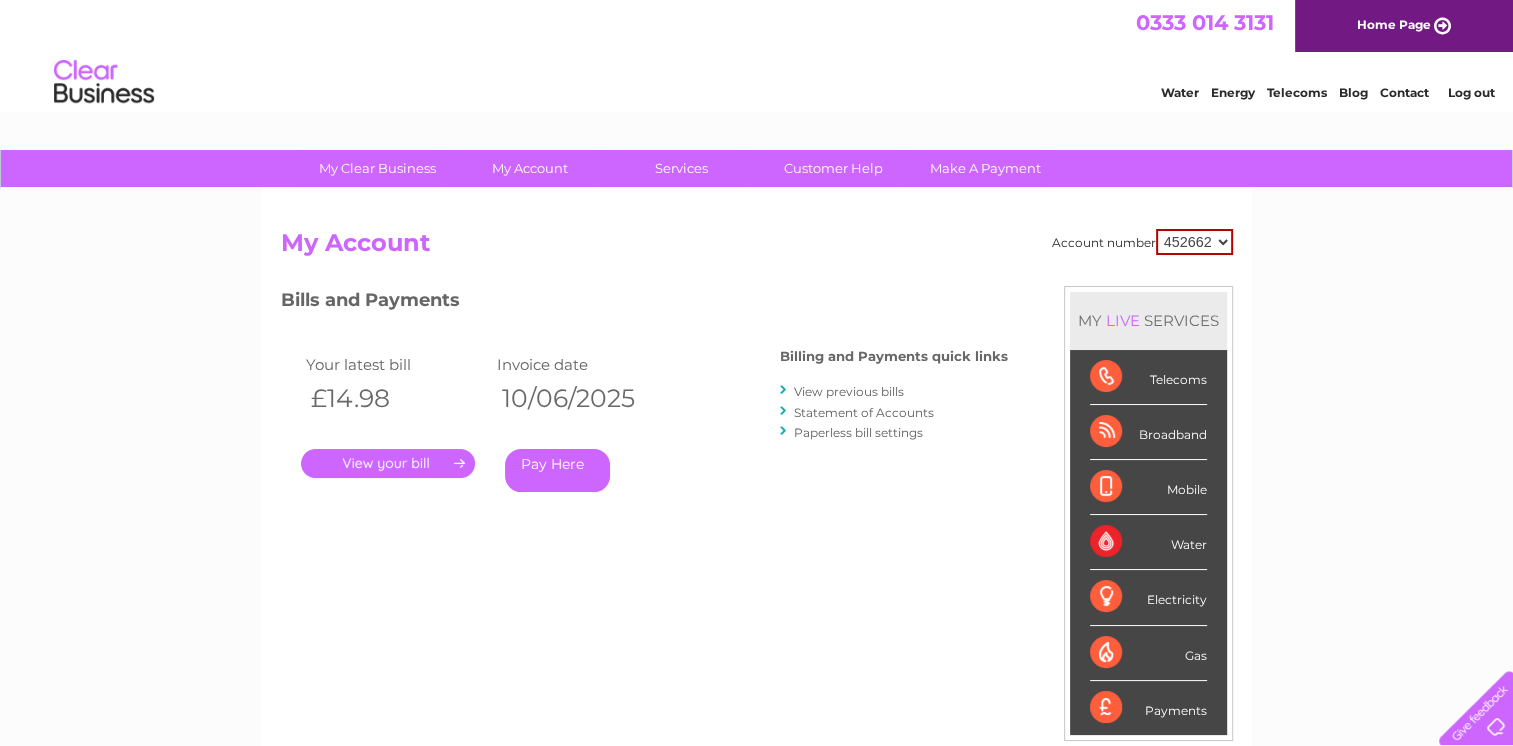 click on "376362
452662" at bounding box center [1194, 242] 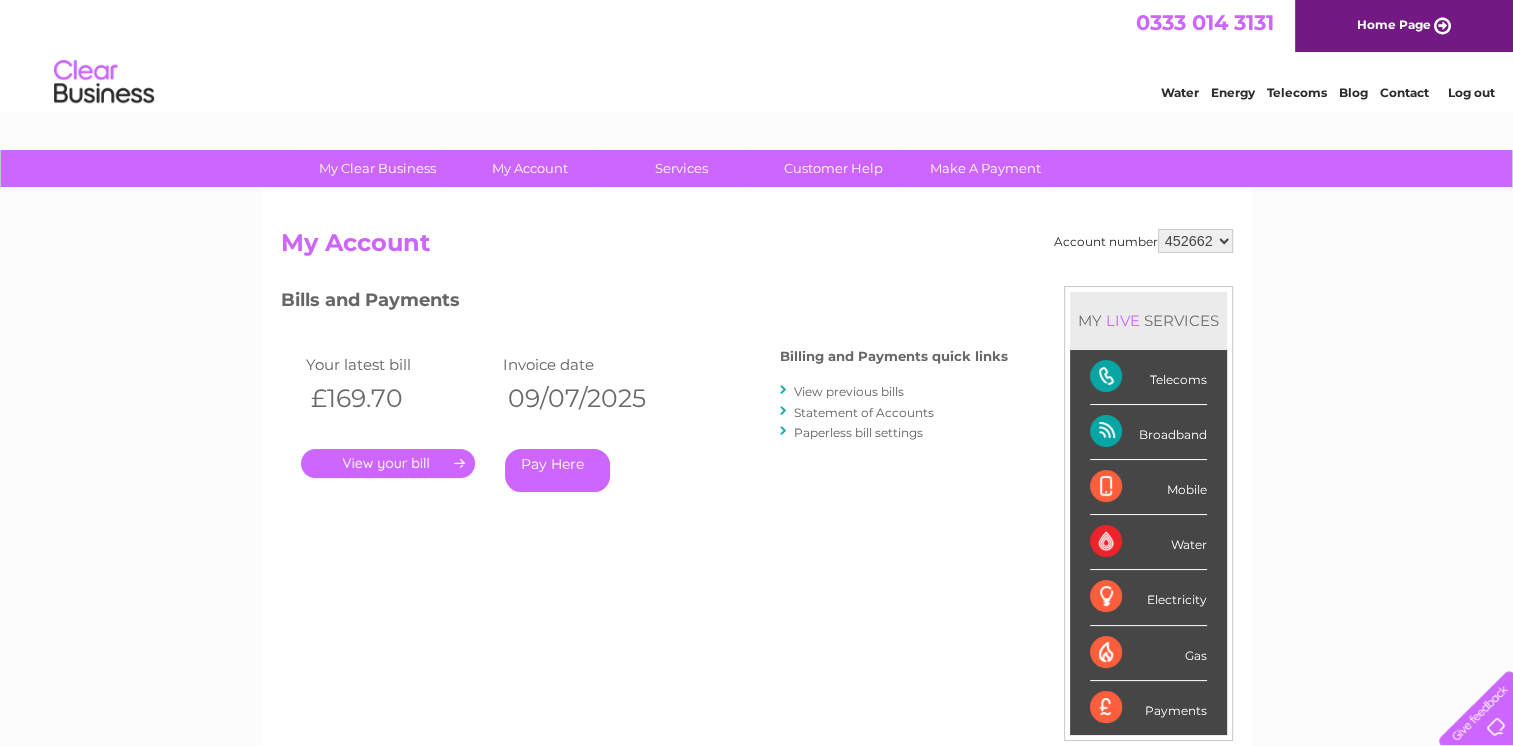 scroll, scrollTop: 0, scrollLeft: 0, axis: both 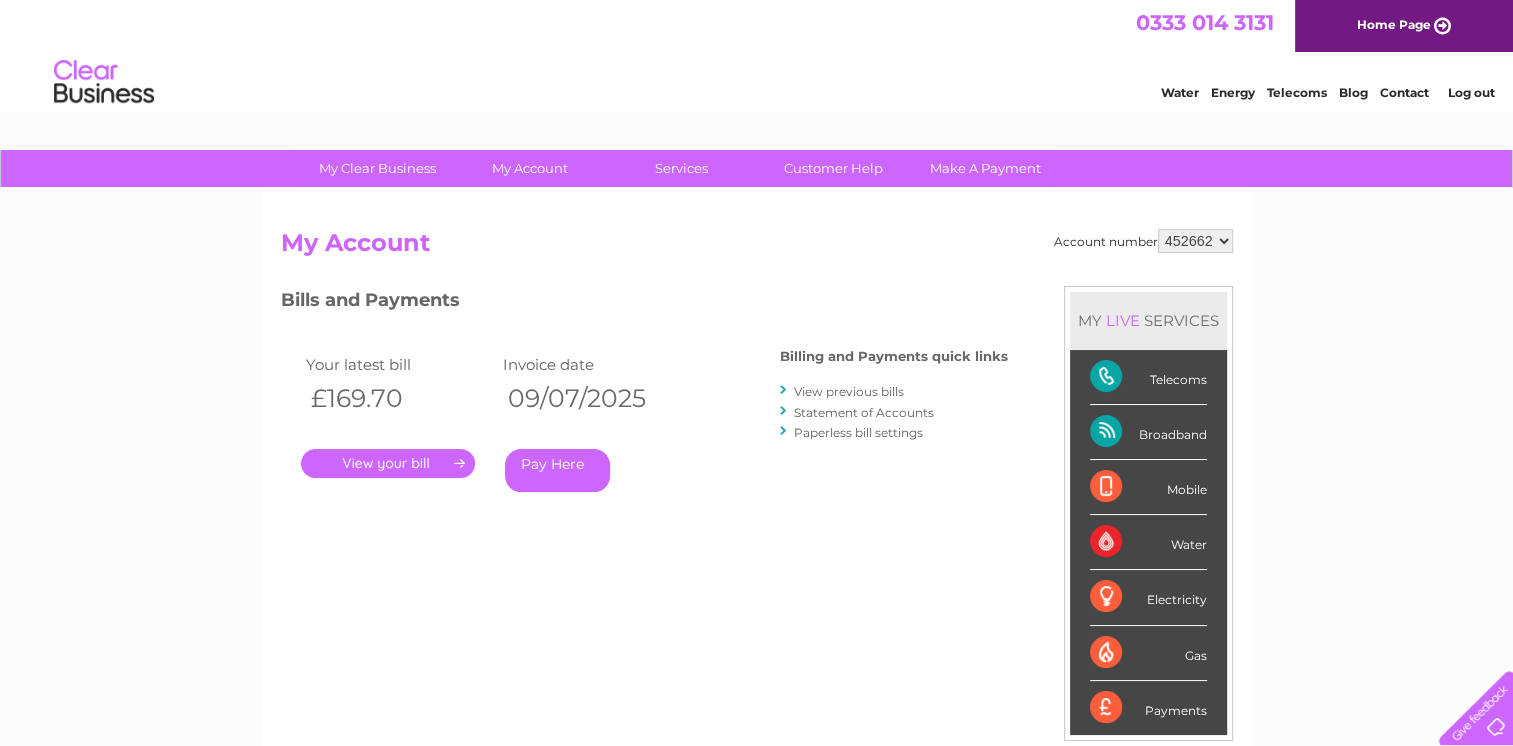 click on "." at bounding box center [388, 463] 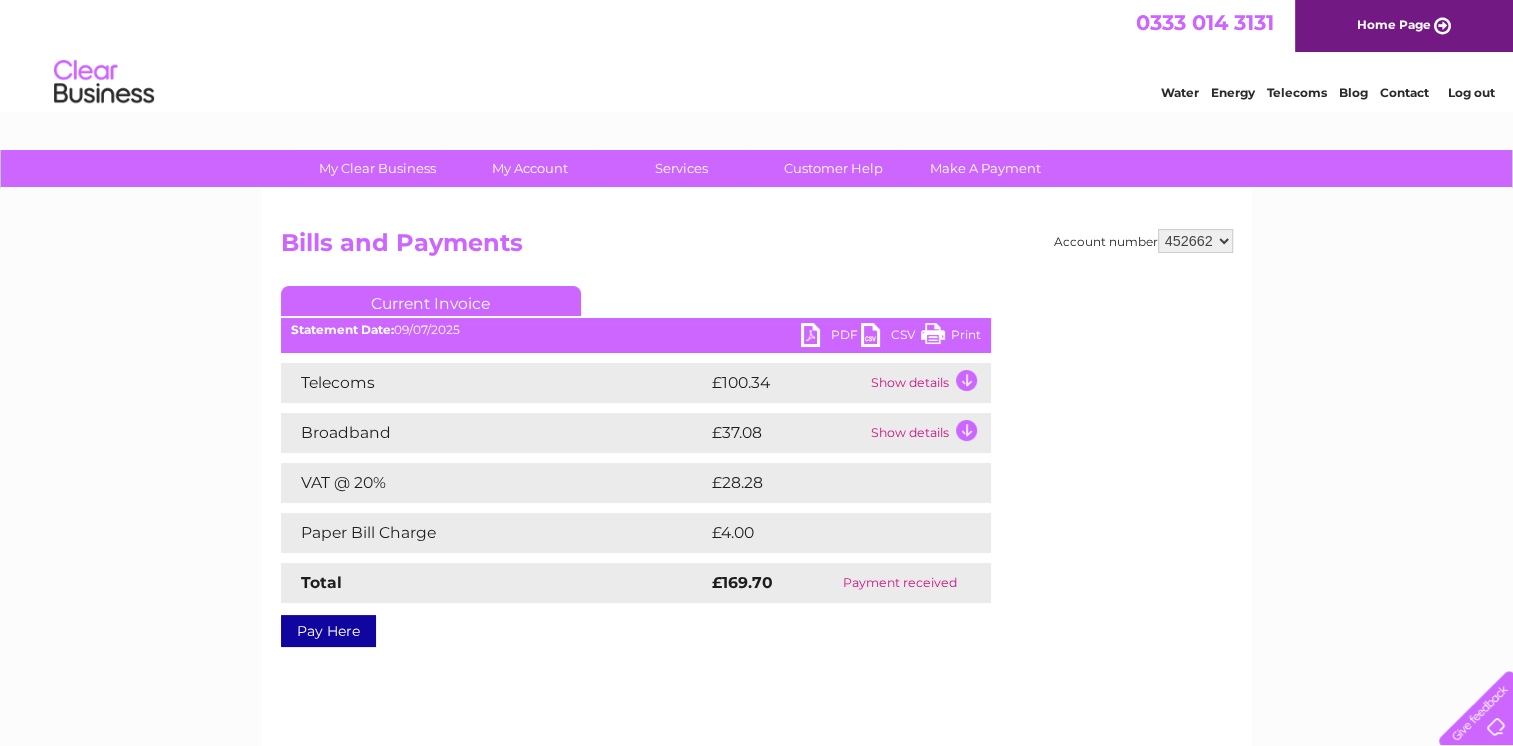 scroll, scrollTop: 0, scrollLeft: 0, axis: both 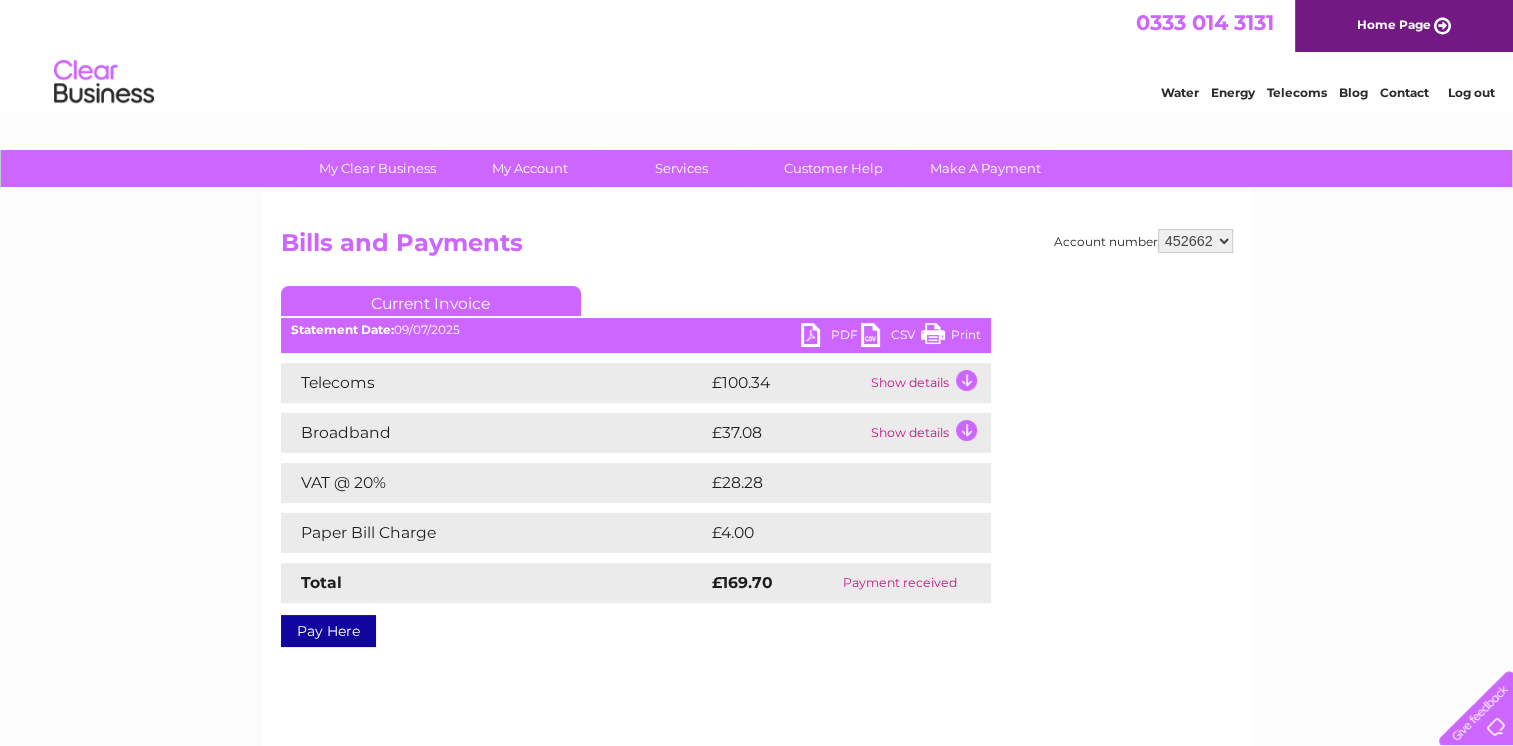 click on "Print" at bounding box center (951, 337) 